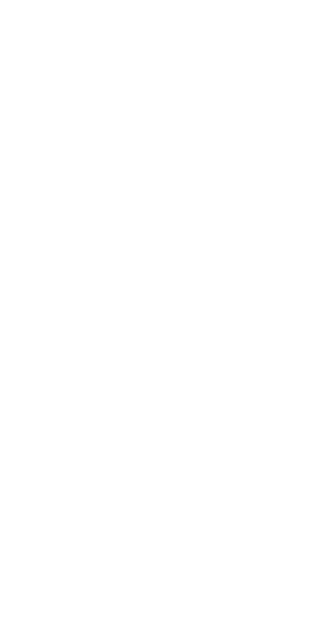 scroll, scrollTop: 0, scrollLeft: 0, axis: both 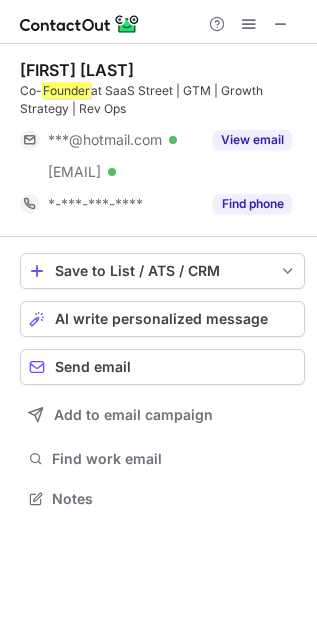 click at bounding box center (249, 24) 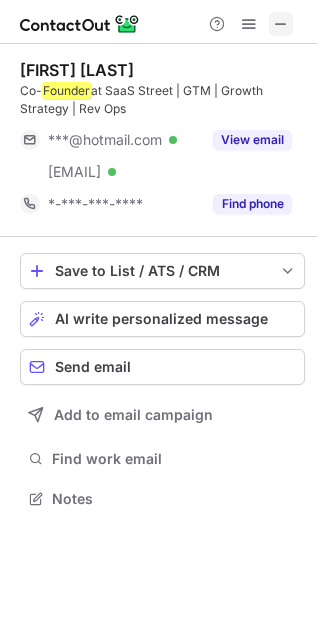 click at bounding box center (281, 24) 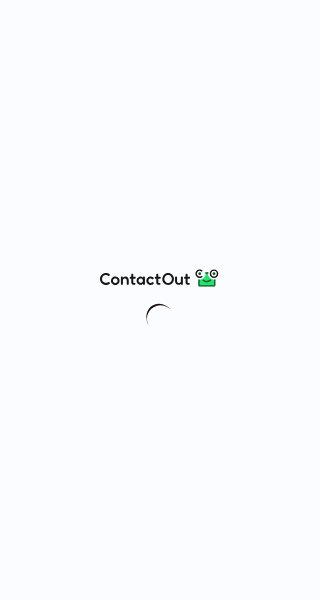 scroll, scrollTop: 0, scrollLeft: 0, axis: both 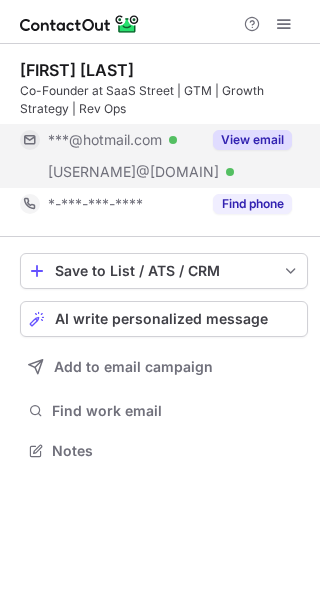 click on "View email" at bounding box center [252, 140] 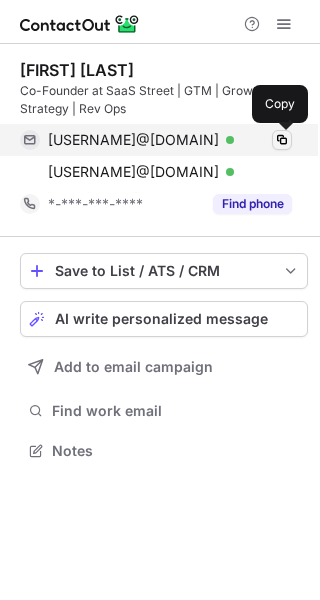 click at bounding box center (282, 140) 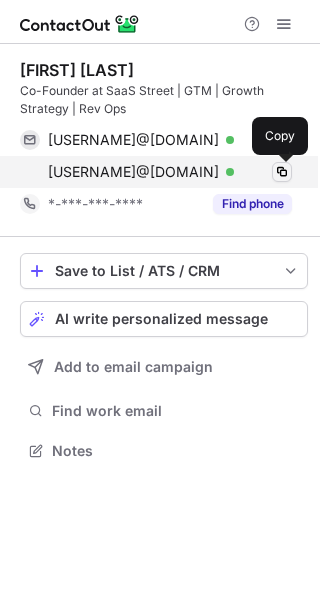 click at bounding box center [282, 172] 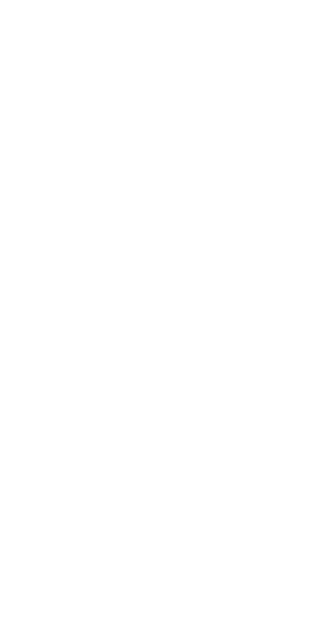 scroll, scrollTop: 0, scrollLeft: 0, axis: both 